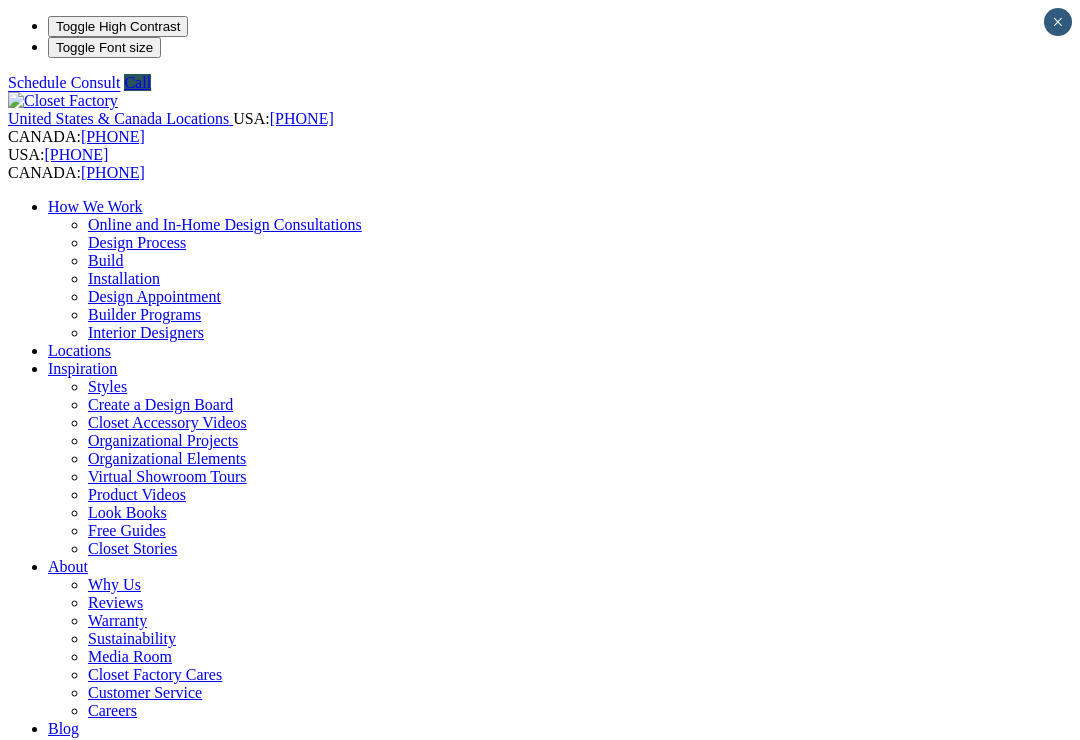 scroll, scrollTop: 0, scrollLeft: 0, axis: both 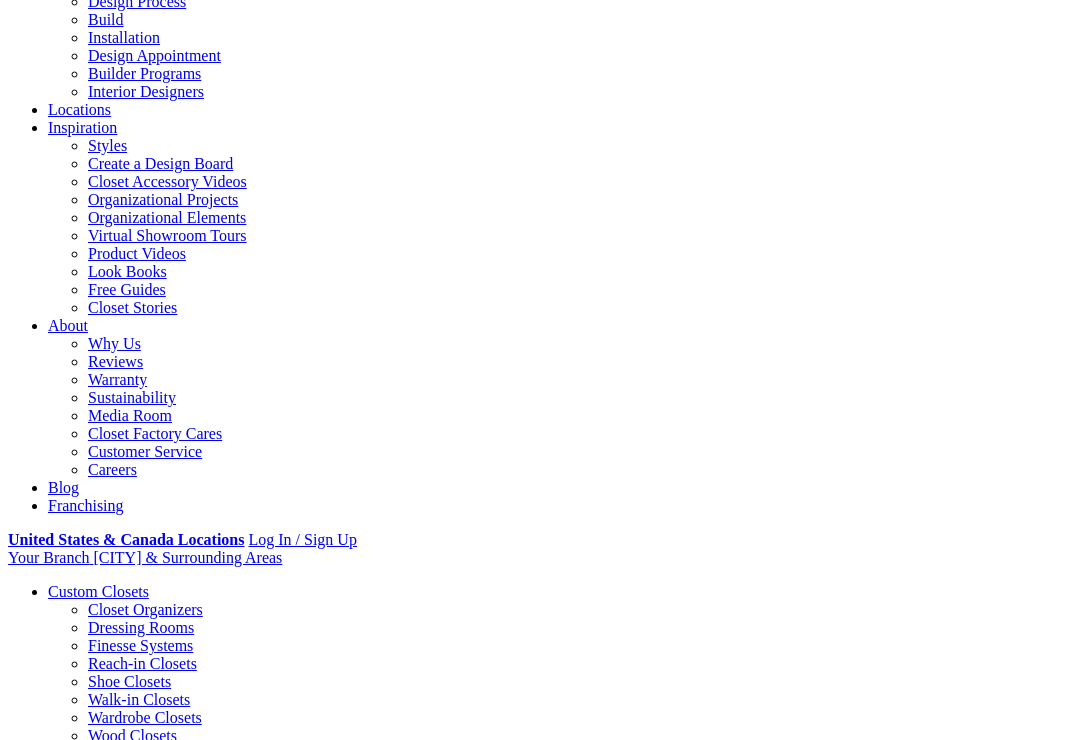 click on "Gallery" at bounding box center (111, 1677) 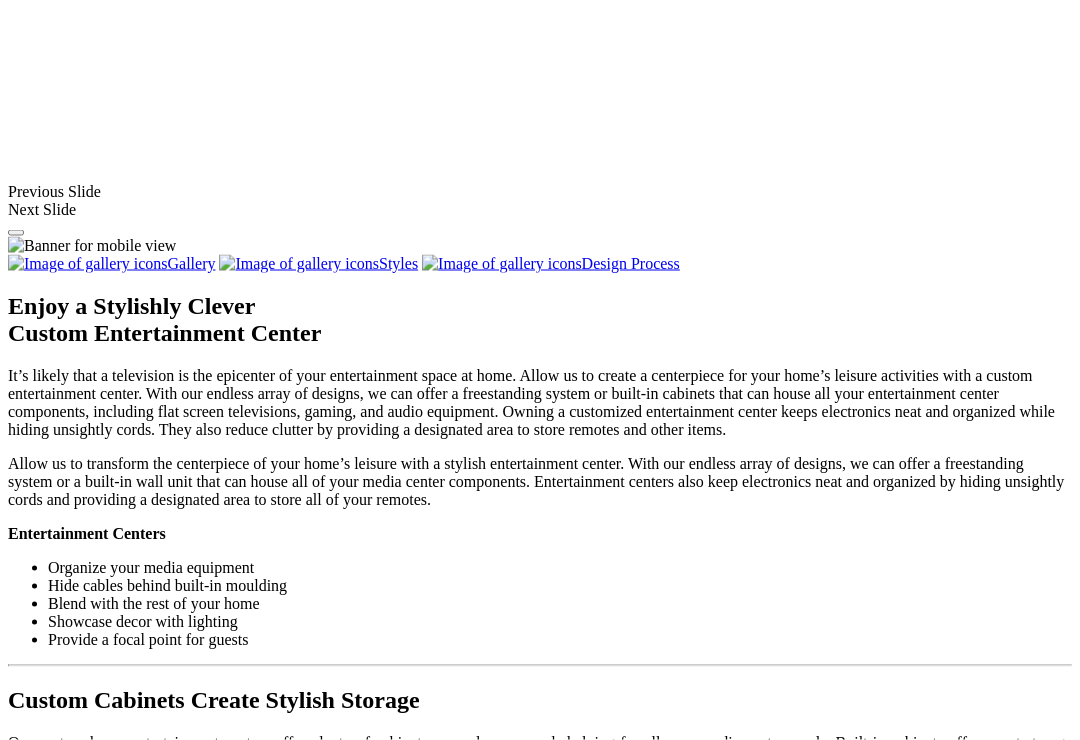scroll, scrollTop: 1656, scrollLeft: 0, axis: vertical 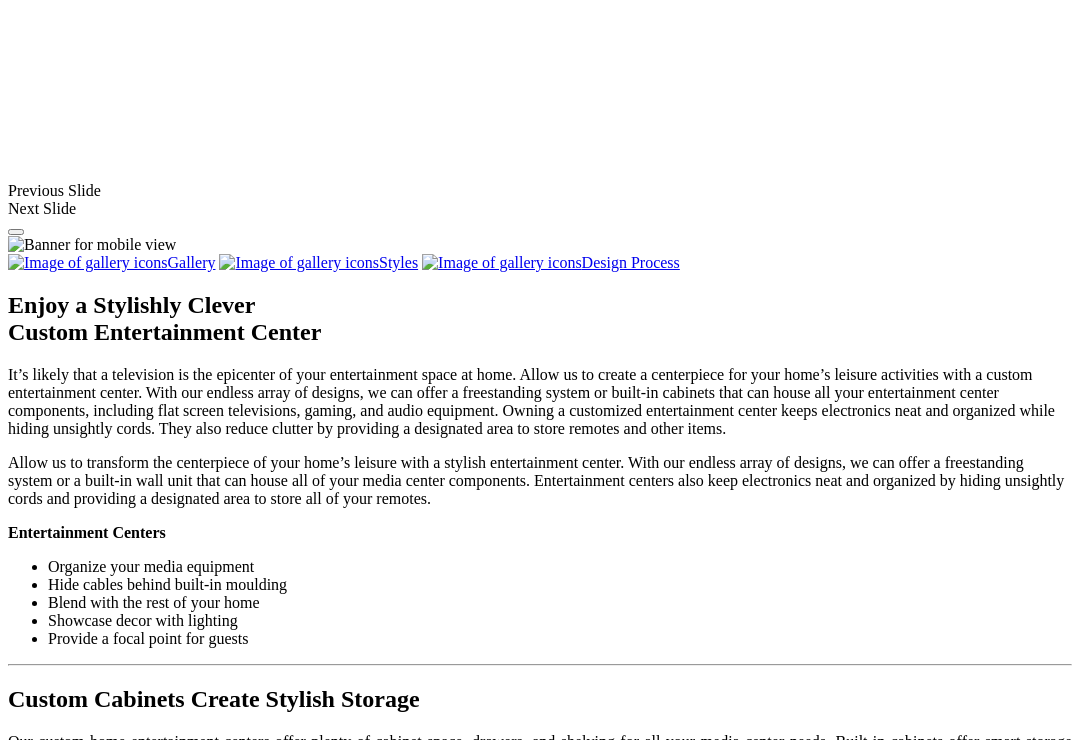 click at bounding box center [201, 1376] 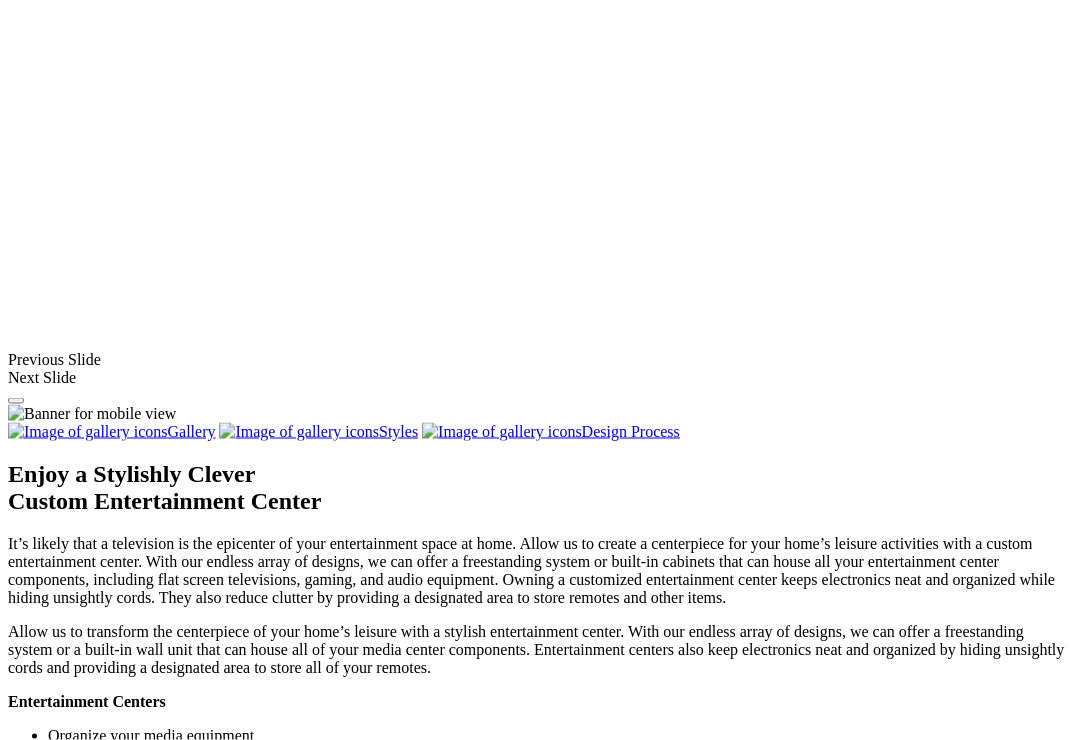 scroll, scrollTop: 1483, scrollLeft: 0, axis: vertical 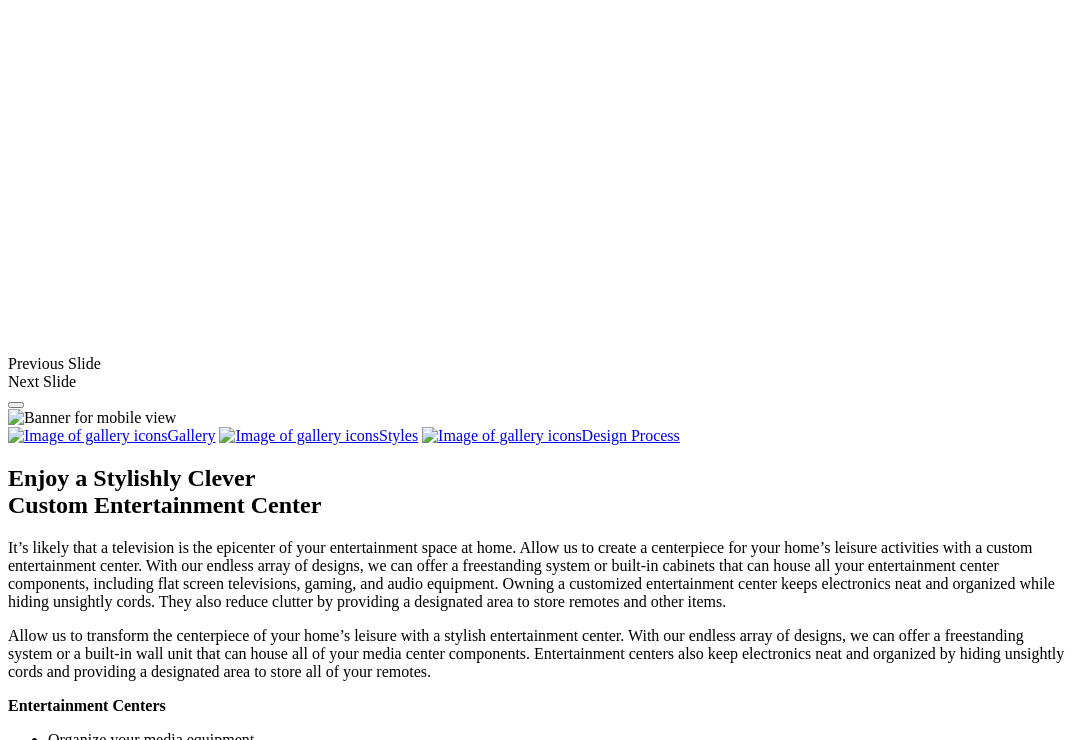 click at bounding box center (371, 1375) 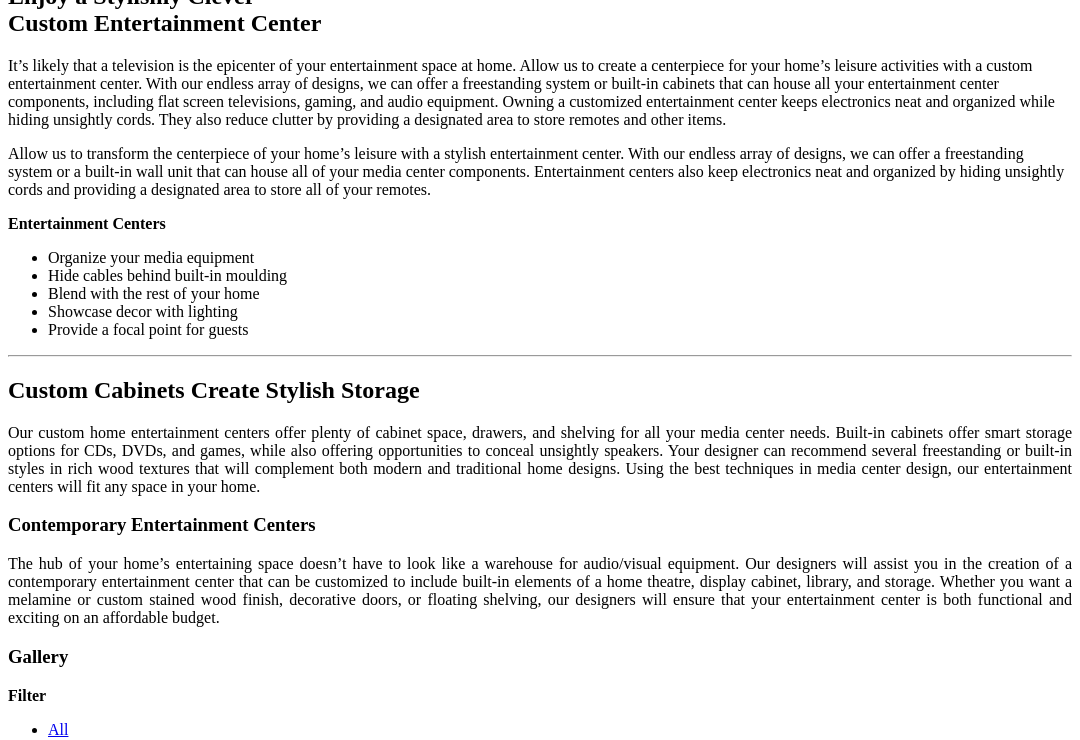 click on "Home Office" at bounding box center [90, -971] 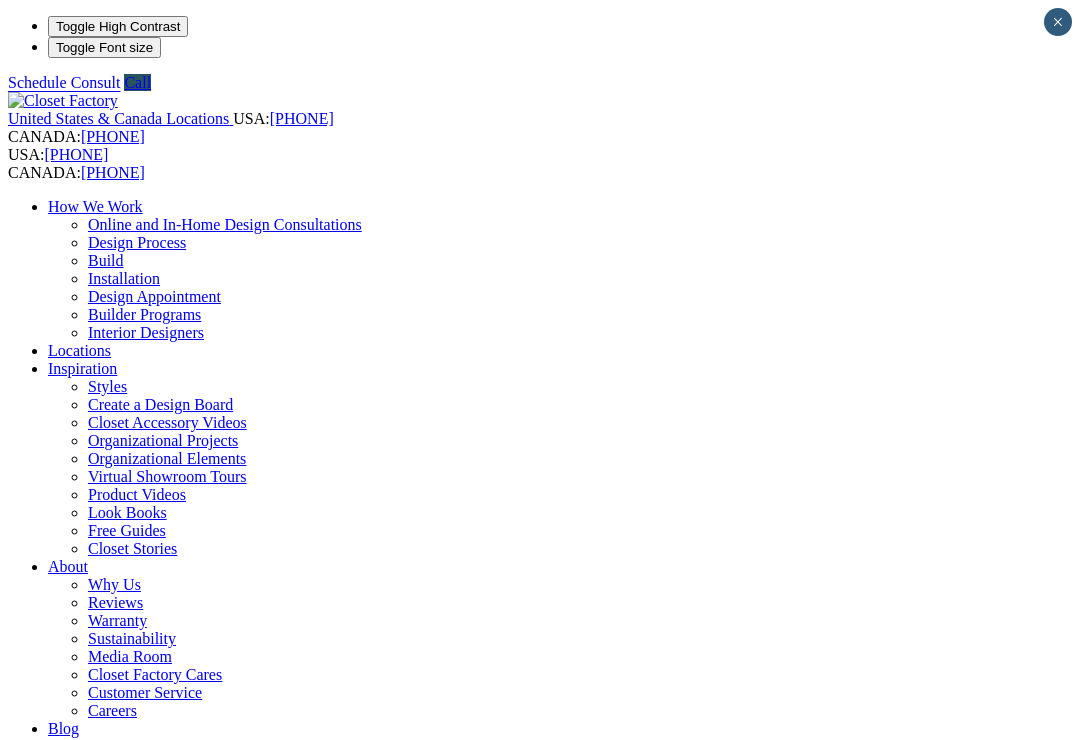 scroll, scrollTop: 0, scrollLeft: 0, axis: both 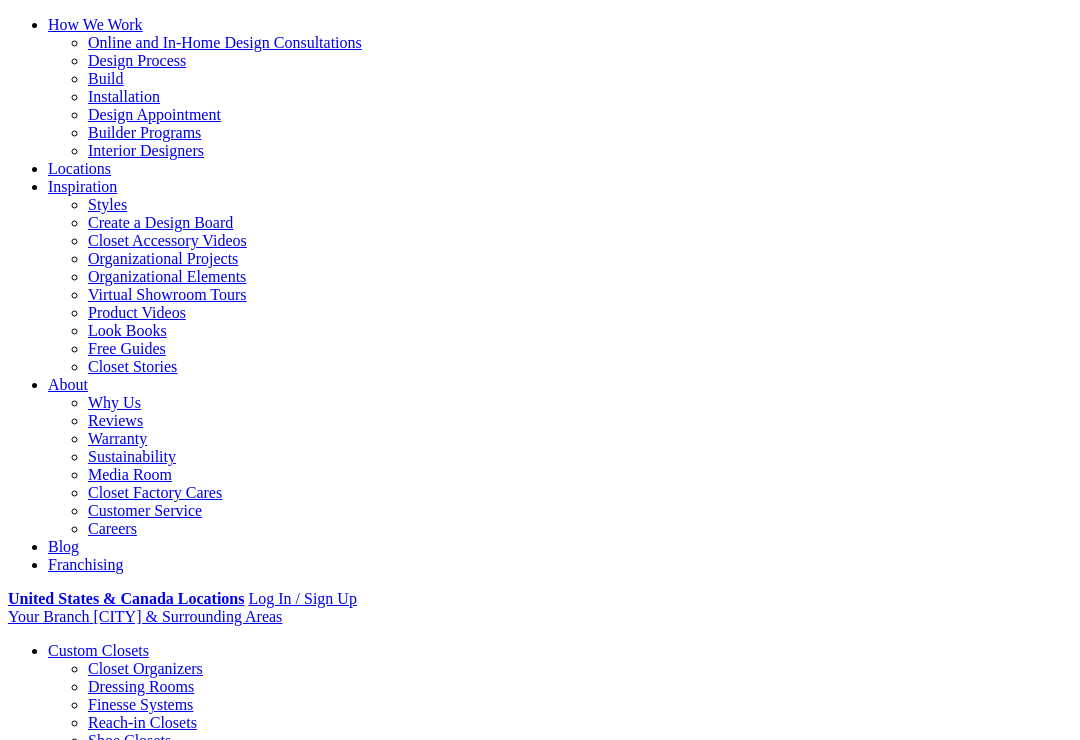 click on "Gallery" at bounding box center [111, 1894] 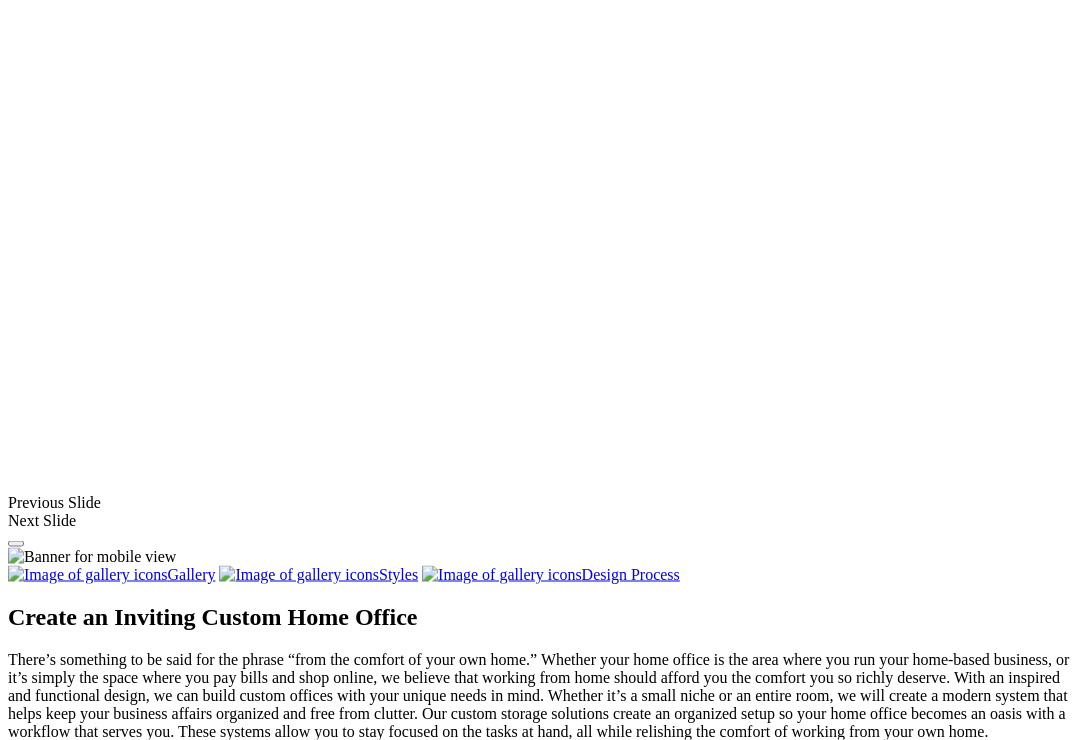 scroll, scrollTop: 1503, scrollLeft: 0, axis: vertical 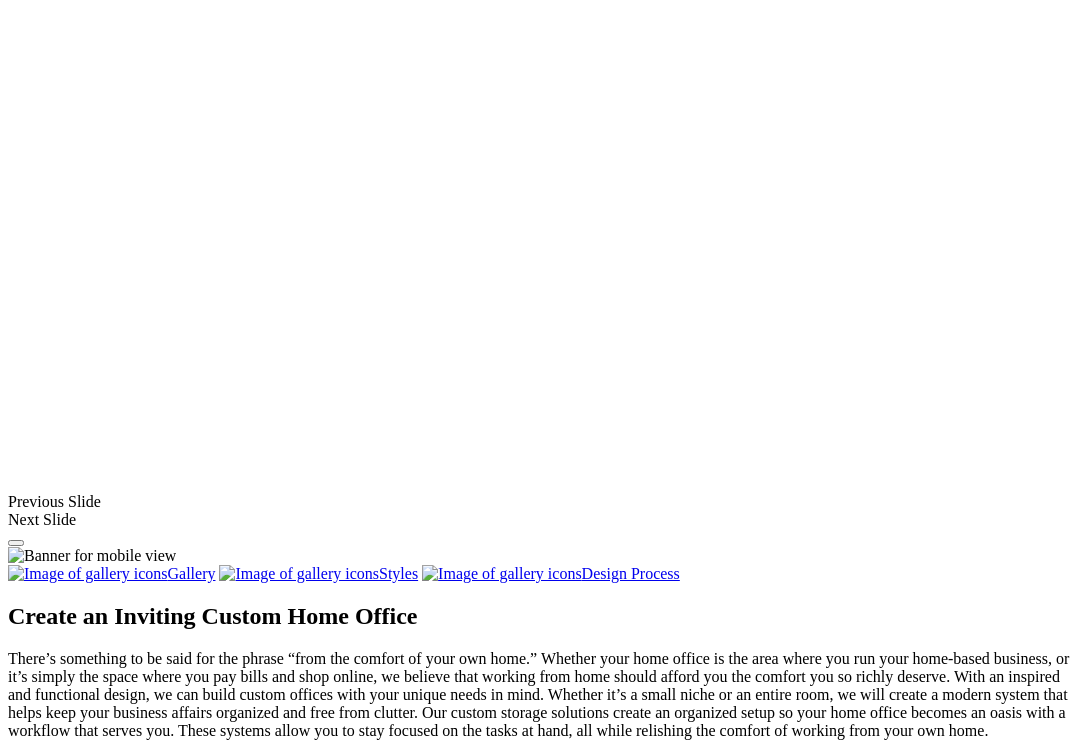 click at bounding box center [790, 1540] 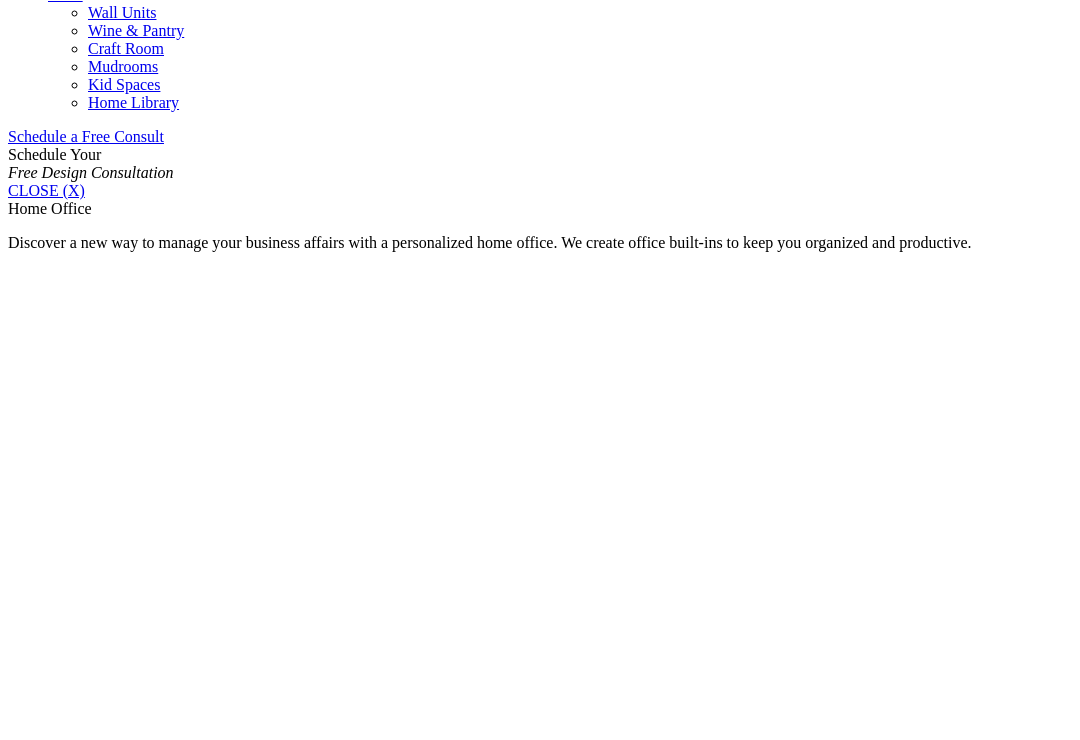 scroll, scrollTop: 1205, scrollLeft: 0, axis: vertical 